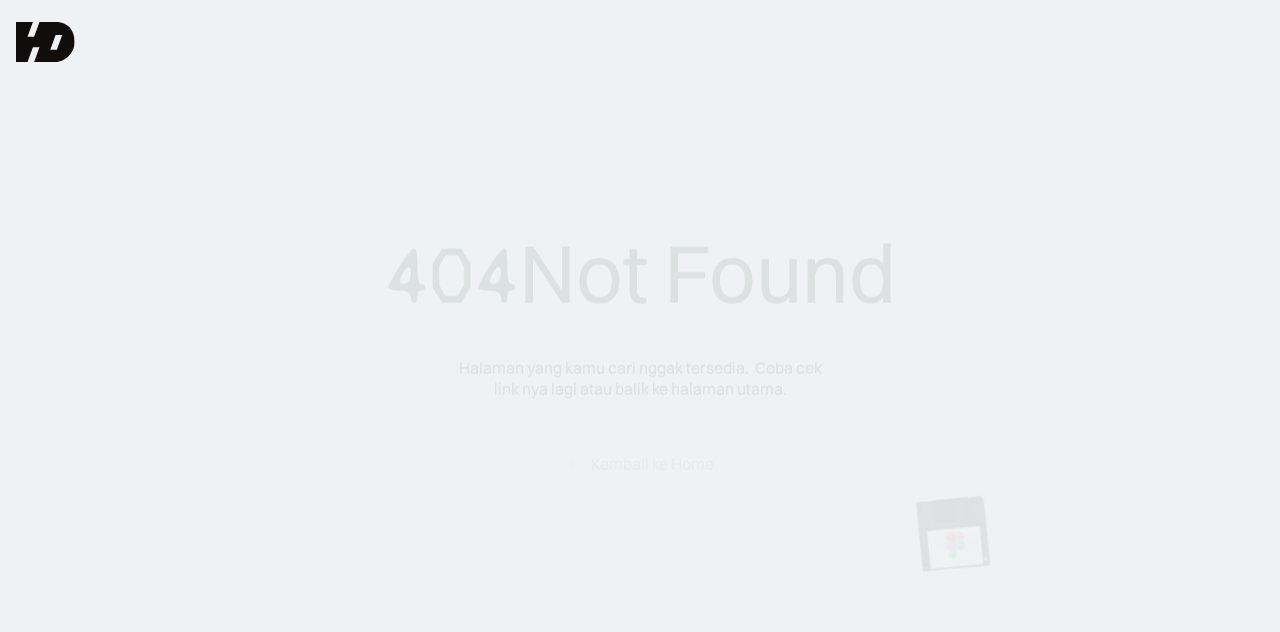 scroll, scrollTop: 0, scrollLeft: 0, axis: both 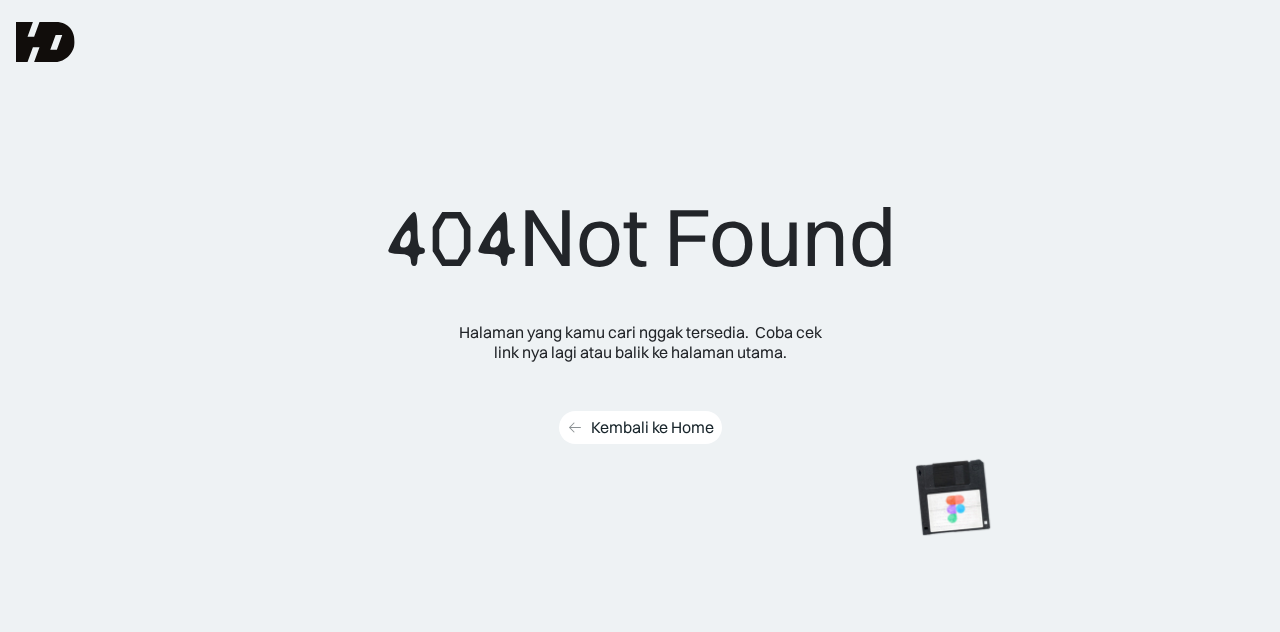 click on "Kembali ke Home" at bounding box center (652, 427) 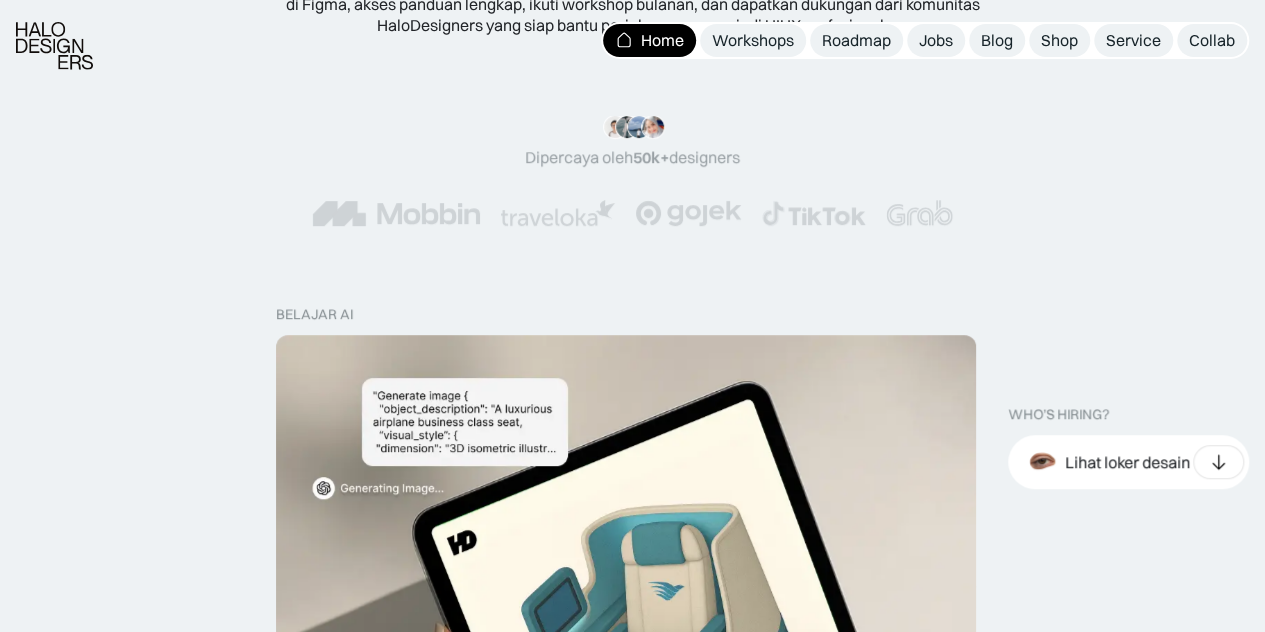 scroll, scrollTop: 400, scrollLeft: 0, axis: vertical 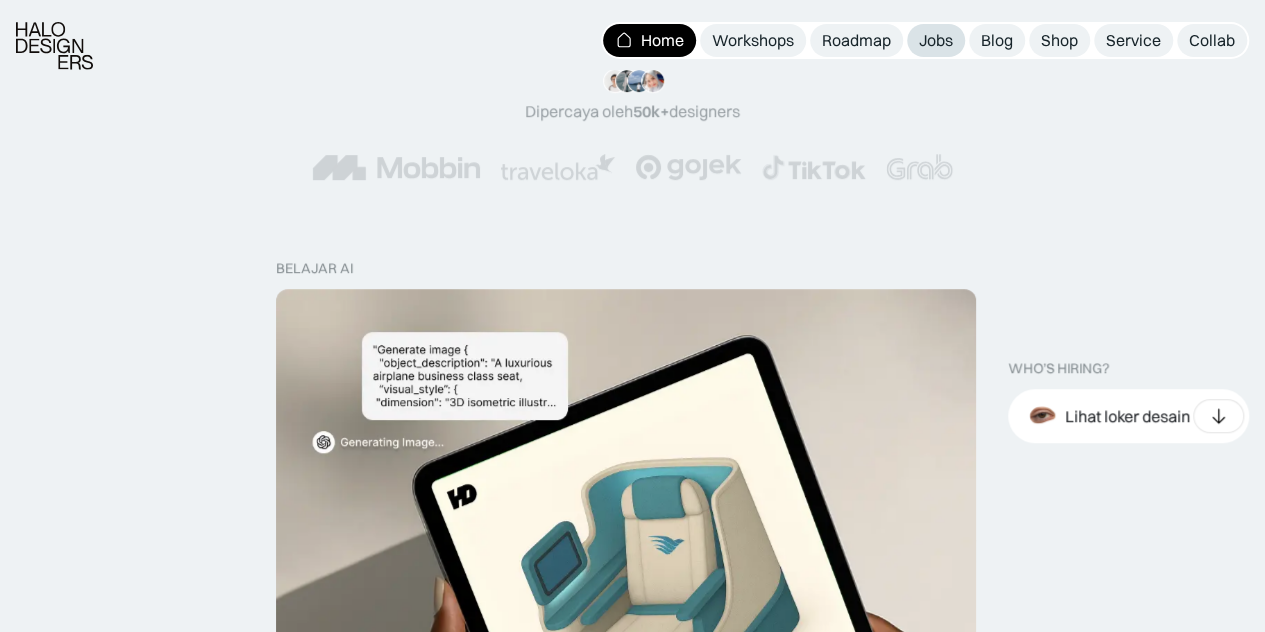 click on "Jobs" at bounding box center [936, 40] 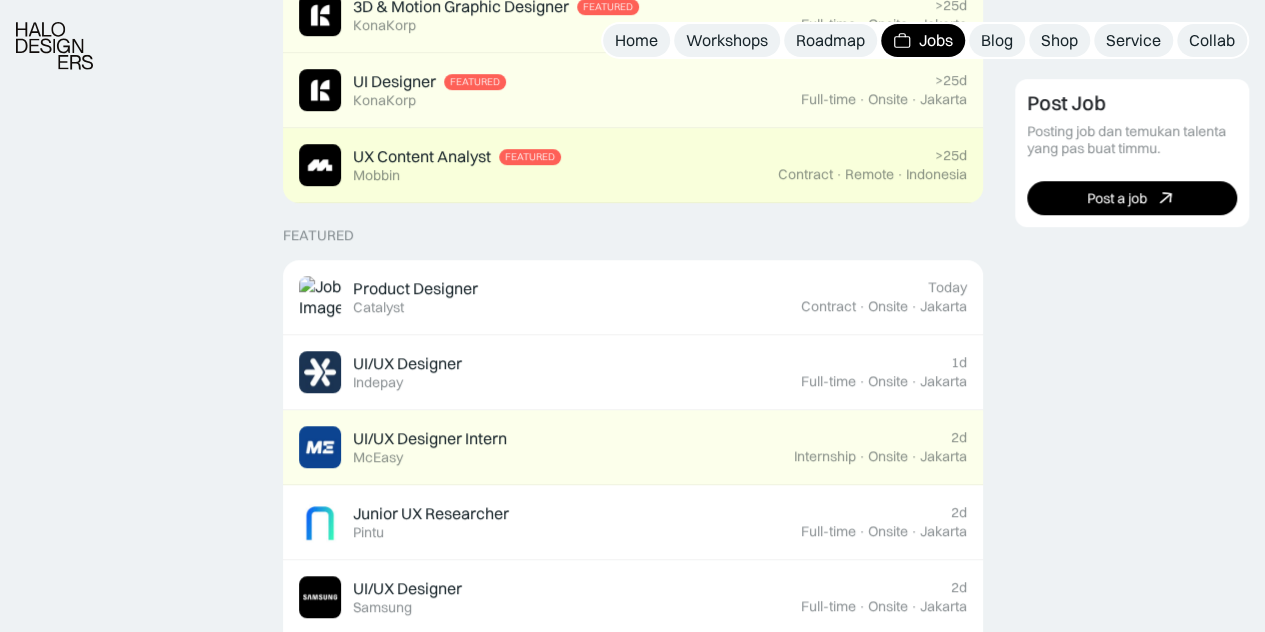 scroll, scrollTop: 600, scrollLeft: 0, axis: vertical 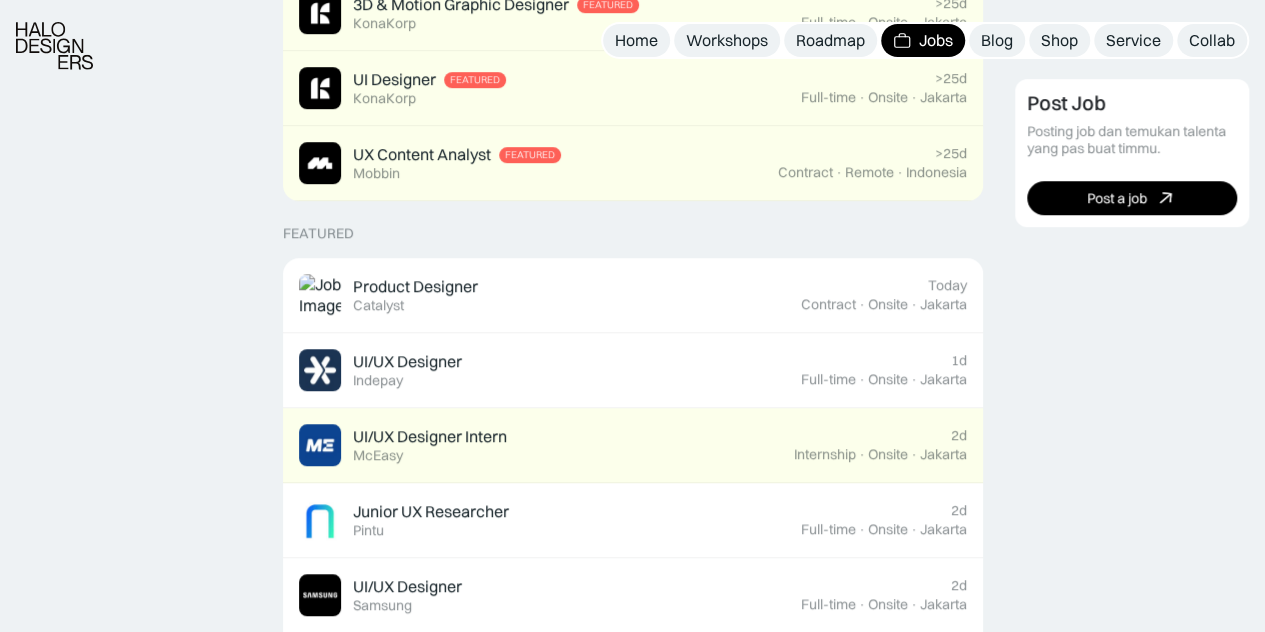click on "Post Job Posting job dan temukan talenta yang pas buat timmu. Post a job" at bounding box center (1132, 977) 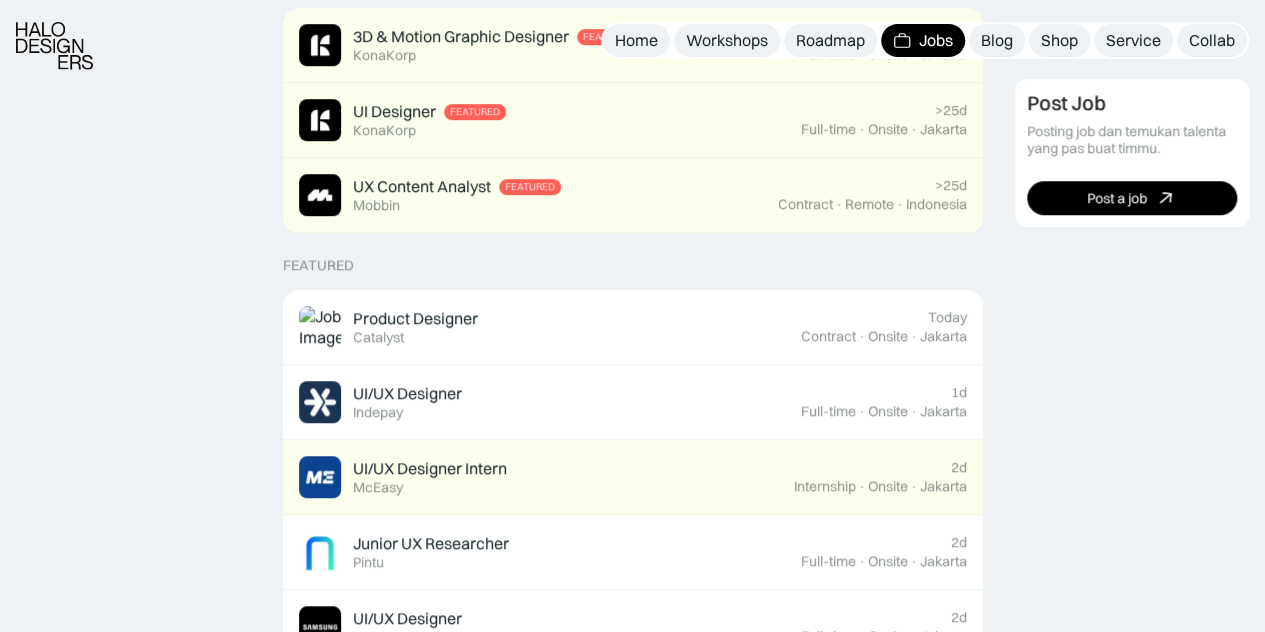 scroll, scrollTop: 600, scrollLeft: 0, axis: vertical 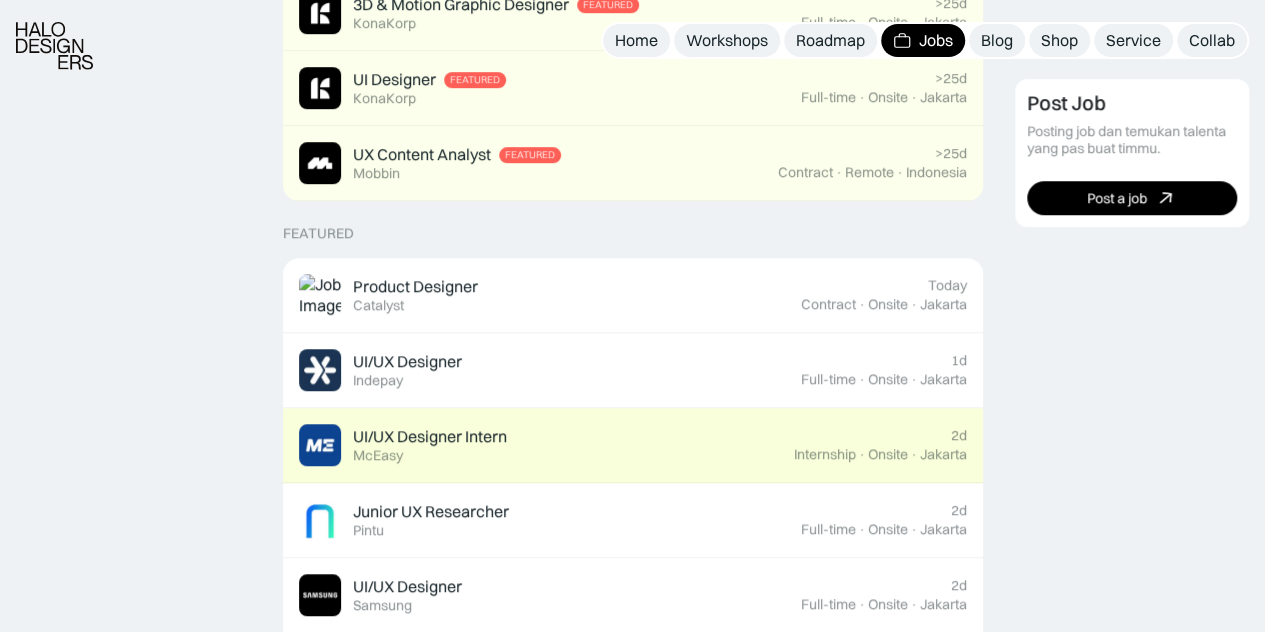 click on "UI/UX Designer Intern Featured McEasy 2d Internship  ·  Onsite  ·  Jakarta" at bounding box center (633, 445) 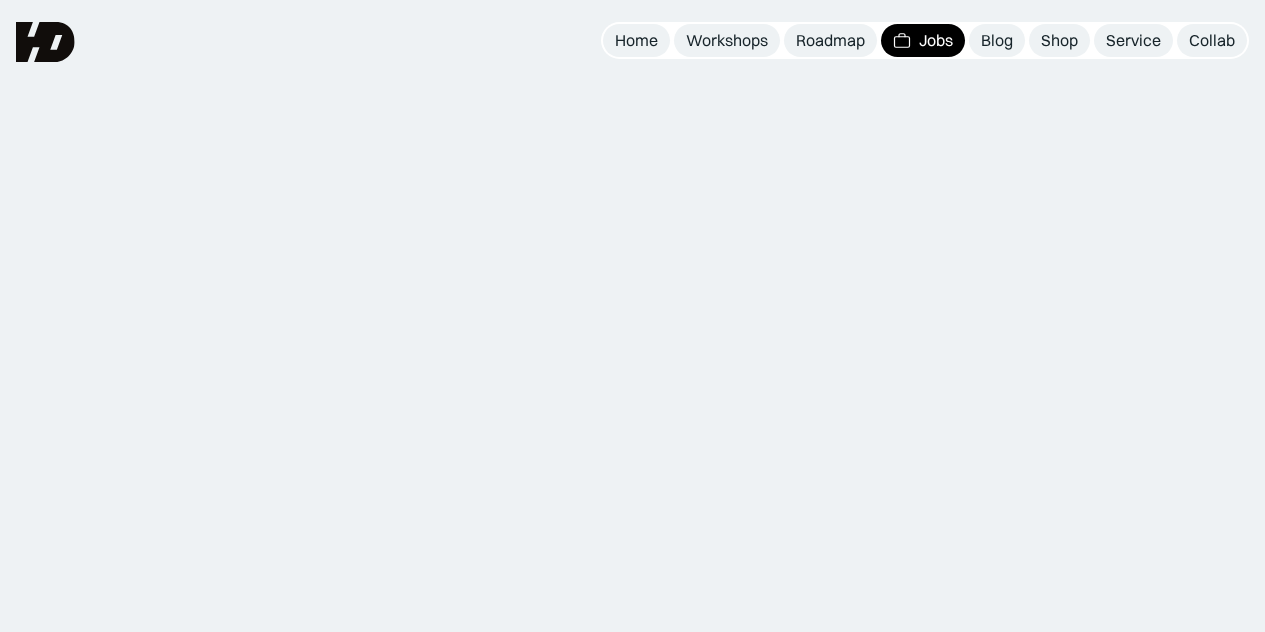 scroll, scrollTop: 0, scrollLeft: 0, axis: both 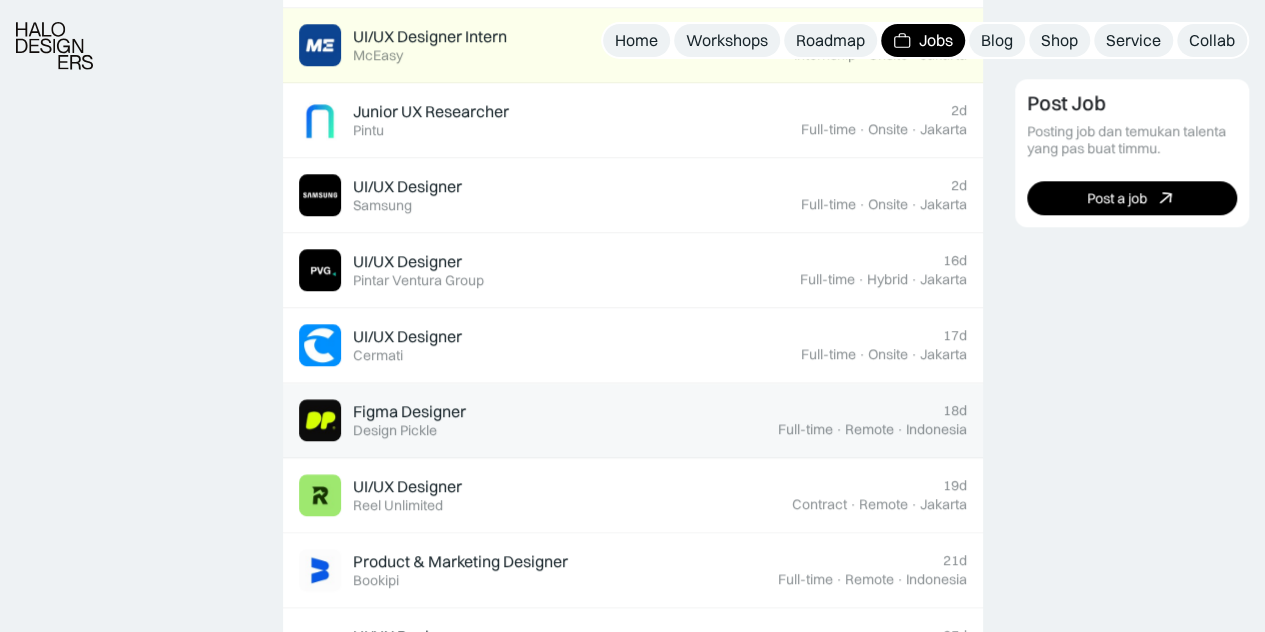 click on "18d Full-time  ·  Remote  ·  Indonesia" at bounding box center (872, 420) 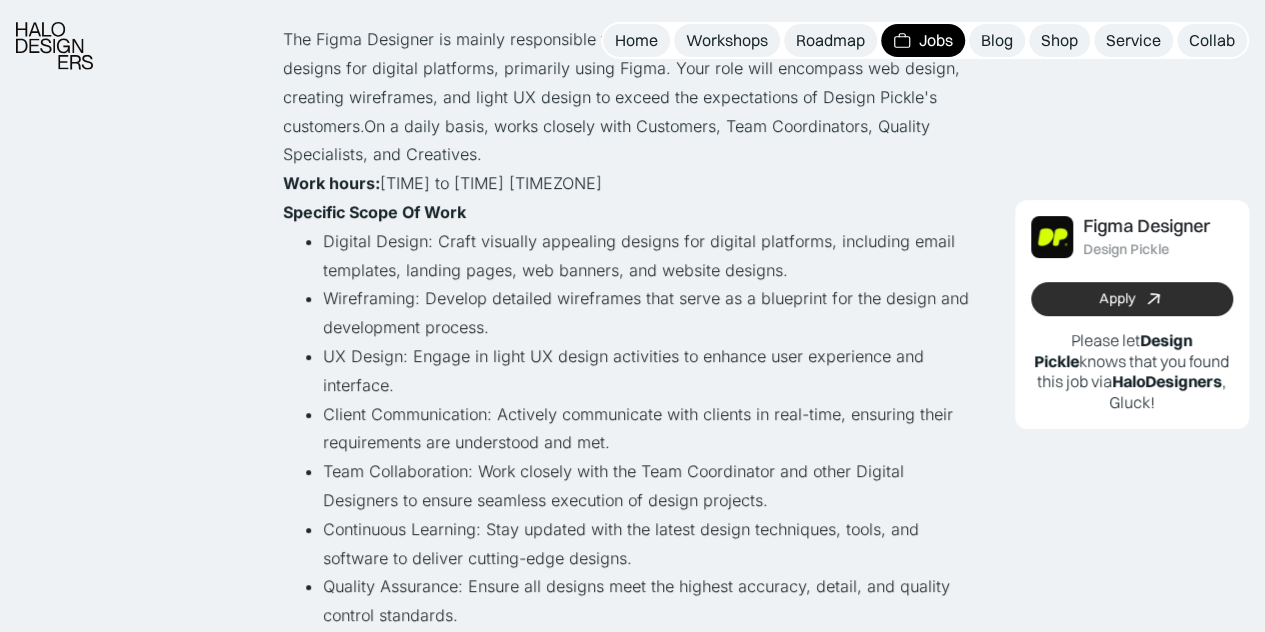 scroll, scrollTop: 300, scrollLeft: 0, axis: vertical 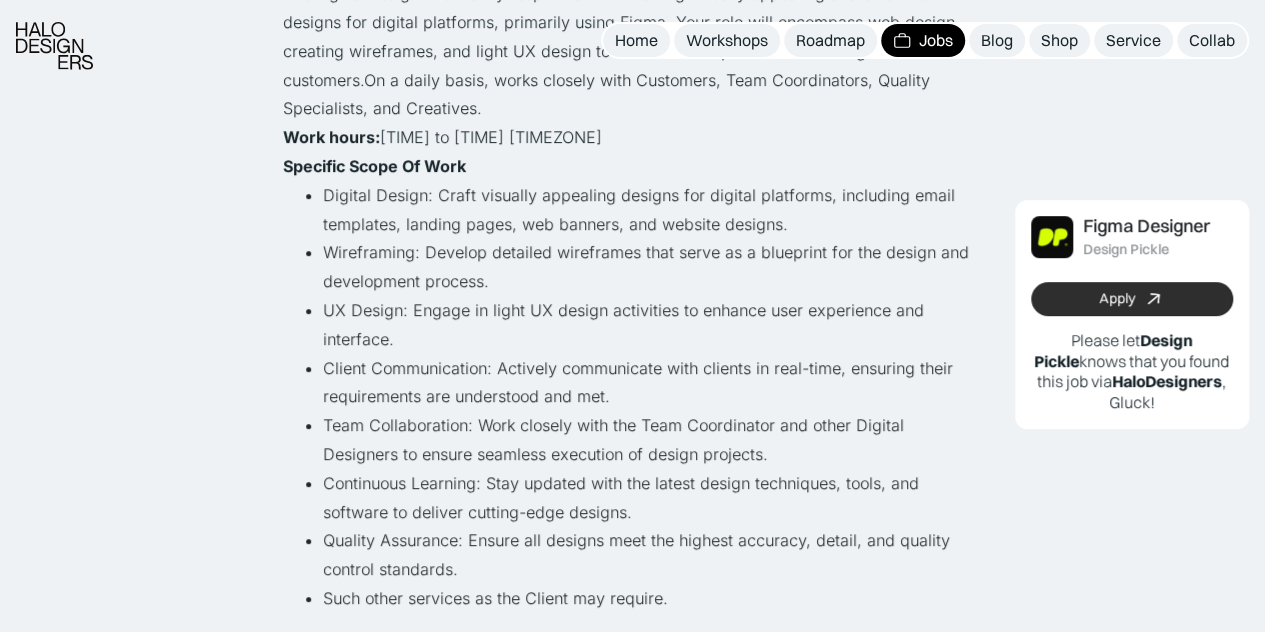 click on "Apply" at bounding box center [1132, 299] 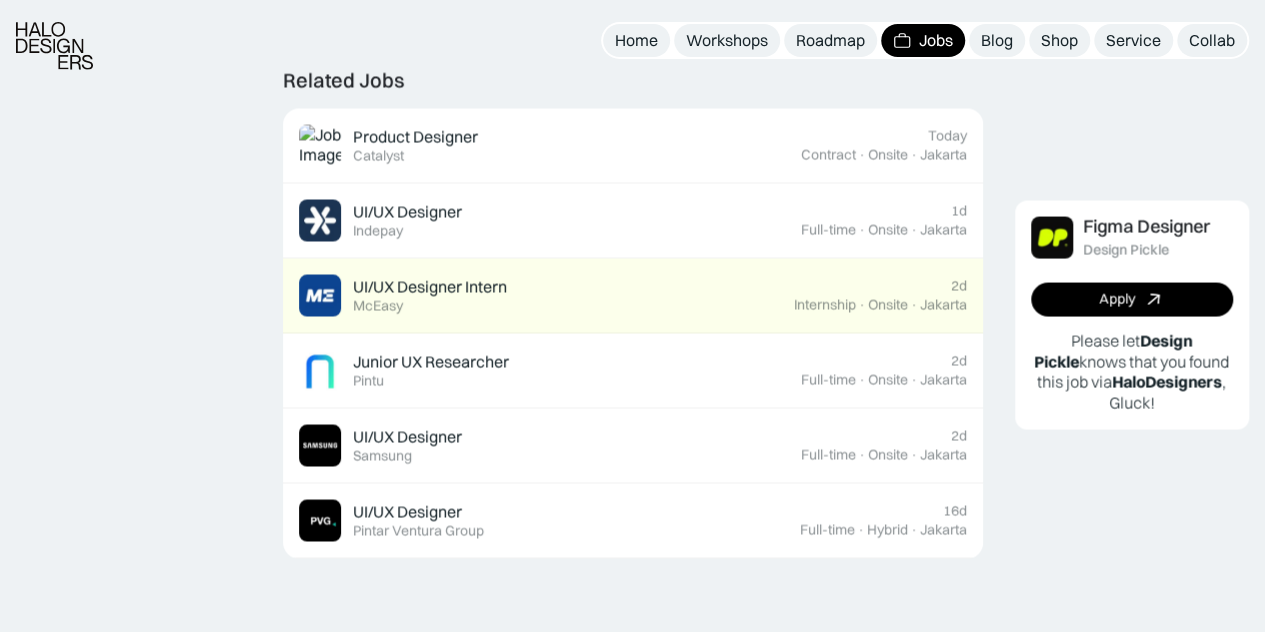 scroll, scrollTop: 1800, scrollLeft: 0, axis: vertical 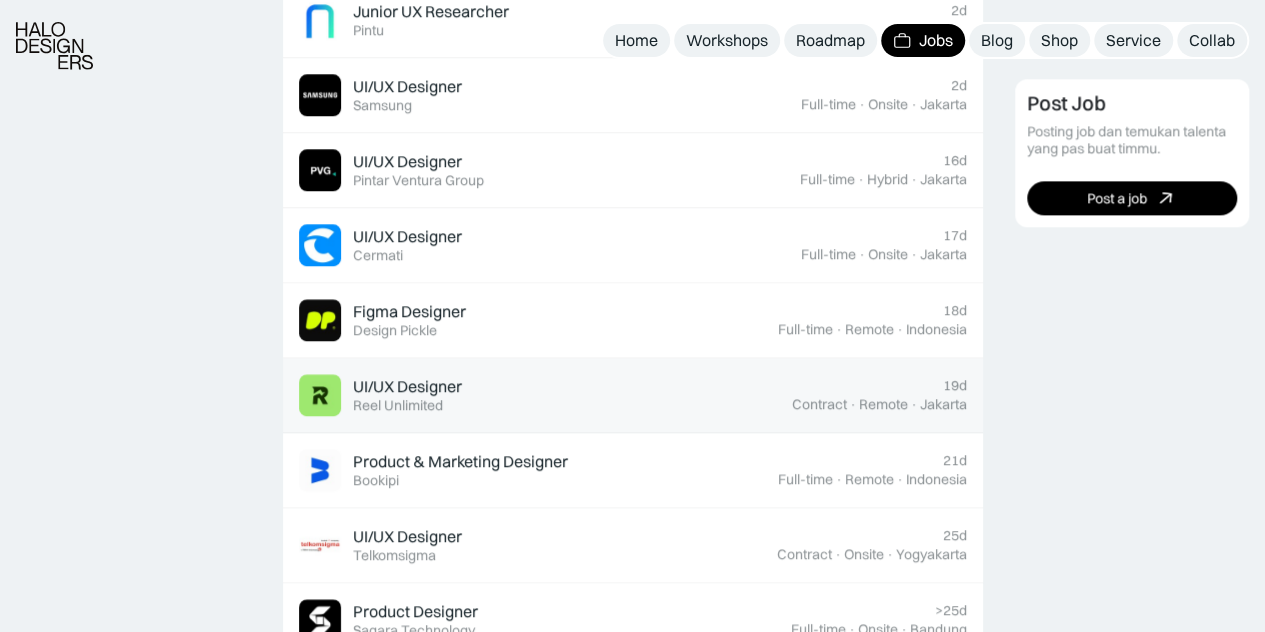 click on "UI/UX Designer Featured Reel Unlimited" at bounding box center (545, 395) 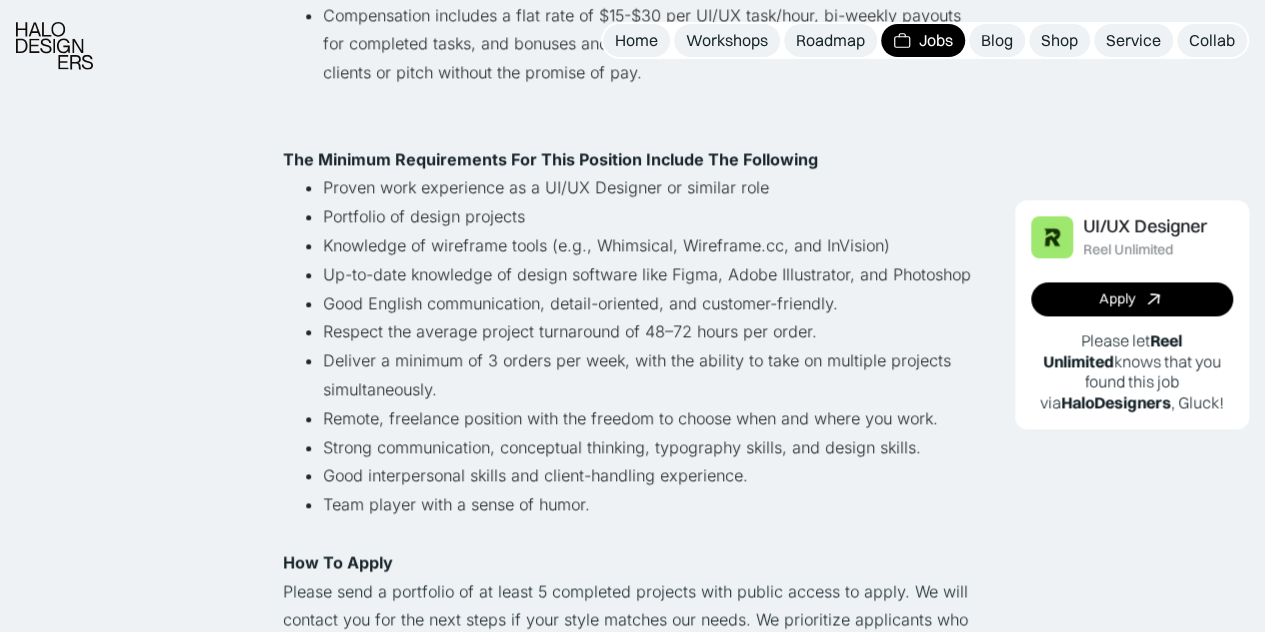 scroll, scrollTop: 1300, scrollLeft: 0, axis: vertical 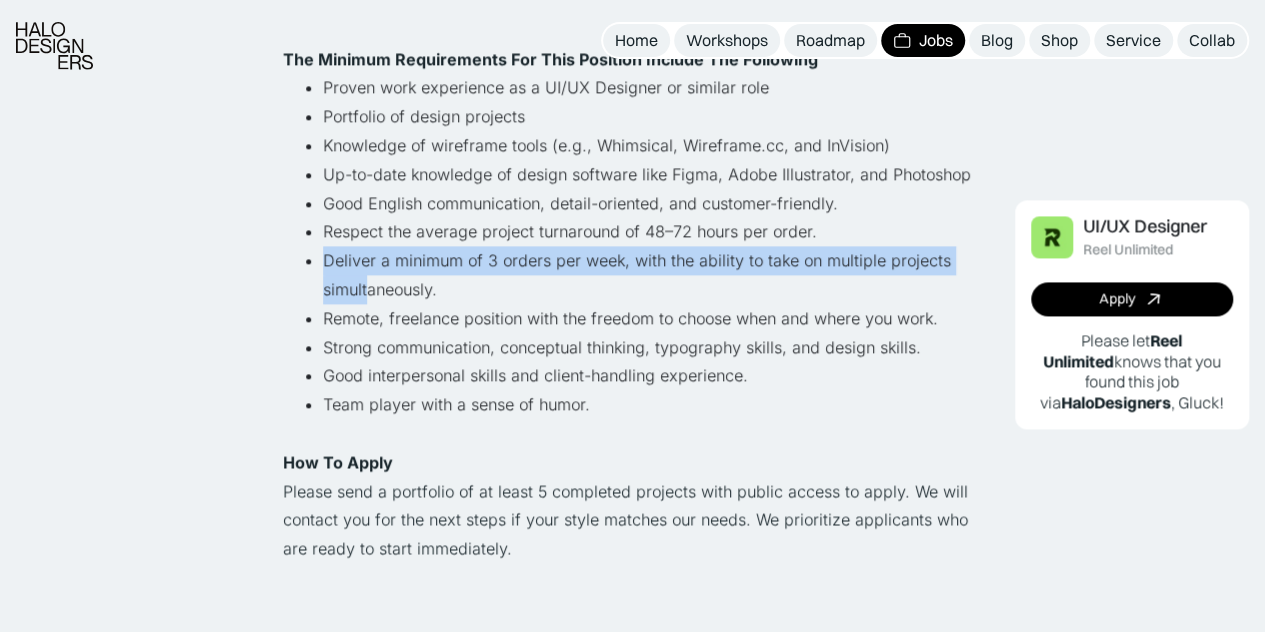 drag, startPoint x: 324, startPoint y: 261, endPoint x: 367, endPoint y: 278, distance: 46.238514 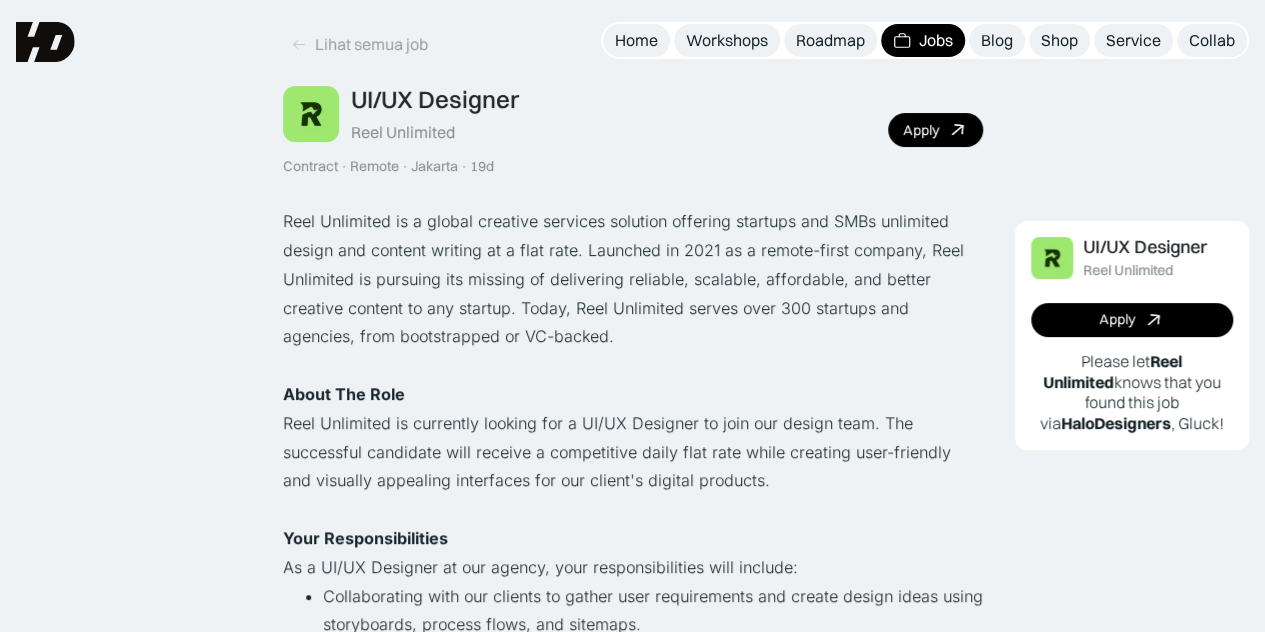 scroll, scrollTop: 0, scrollLeft: 0, axis: both 